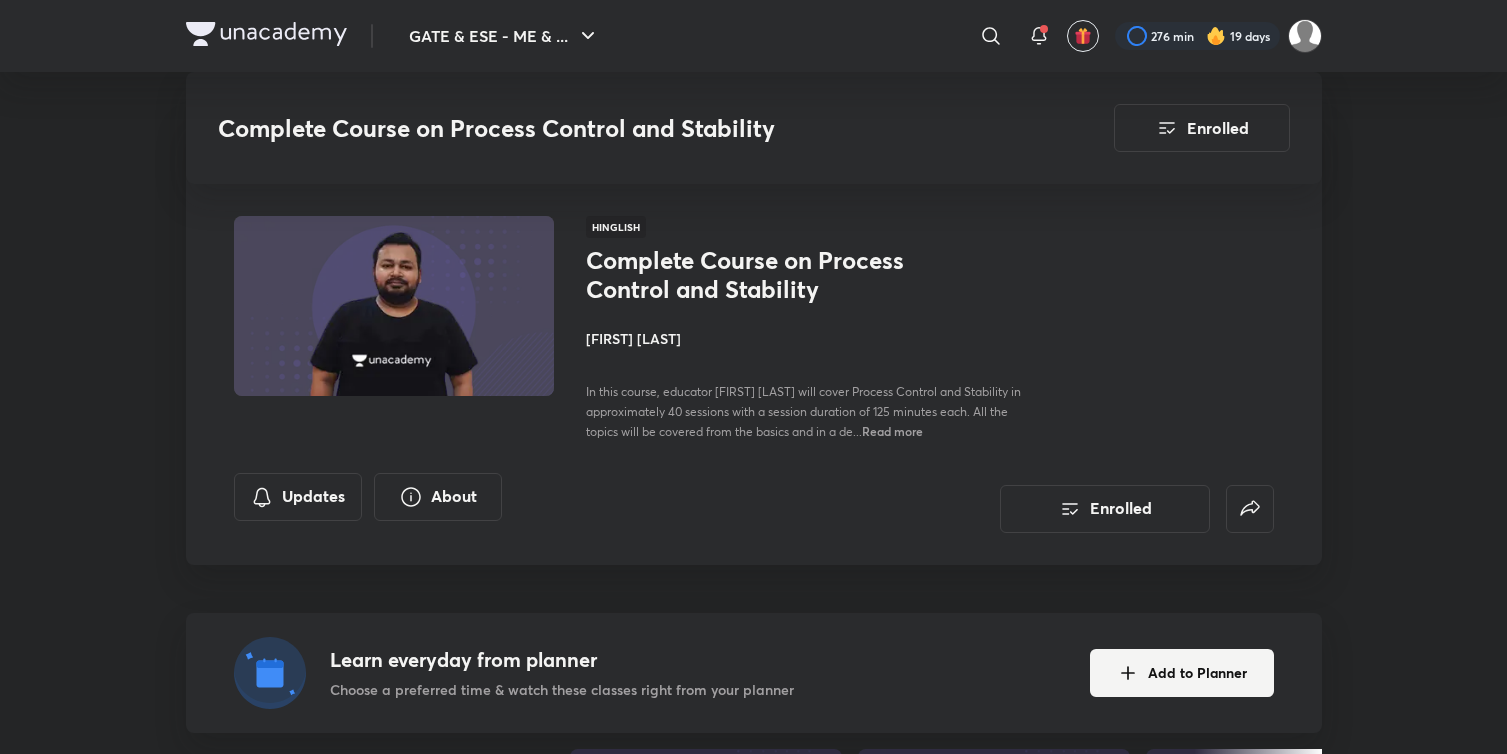 click 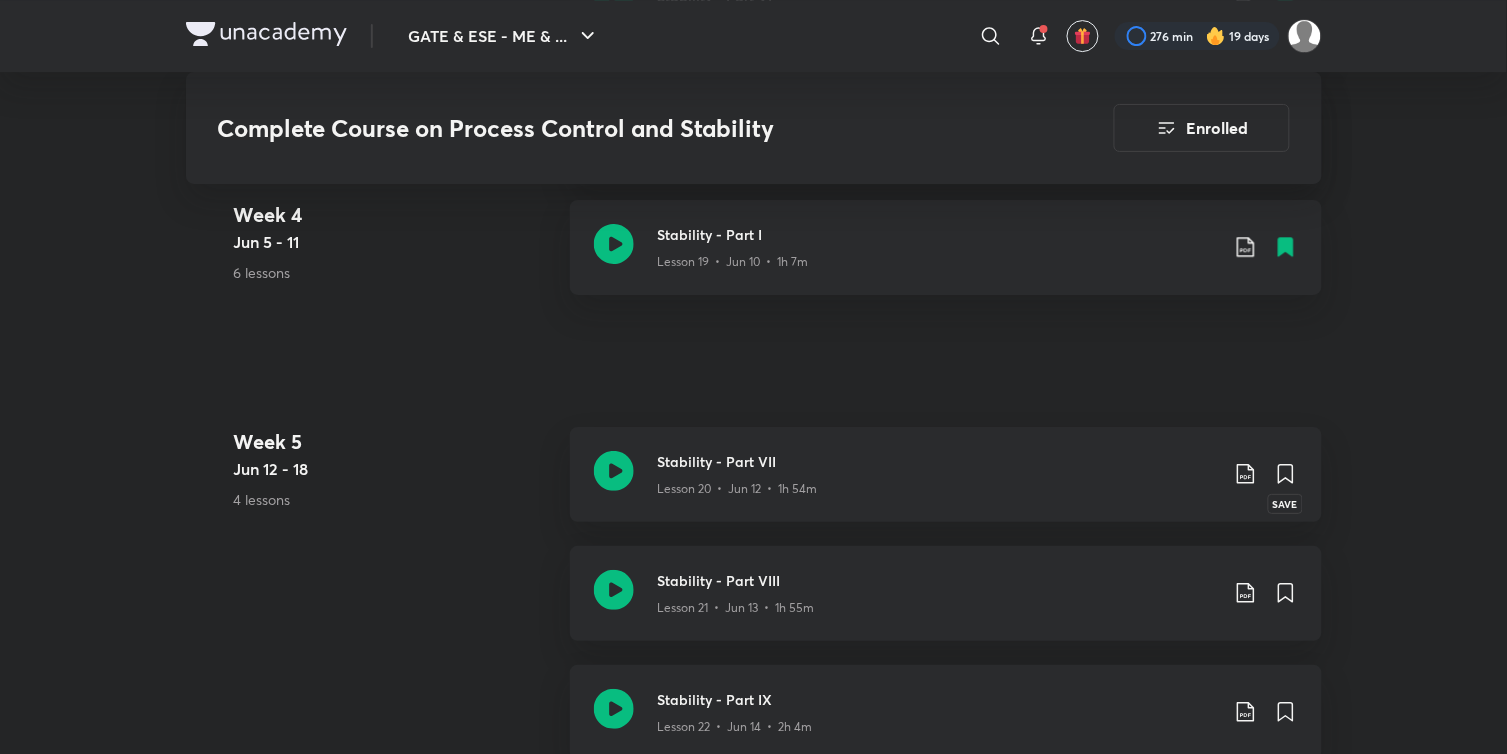 scroll, scrollTop: 0, scrollLeft: 0, axis: both 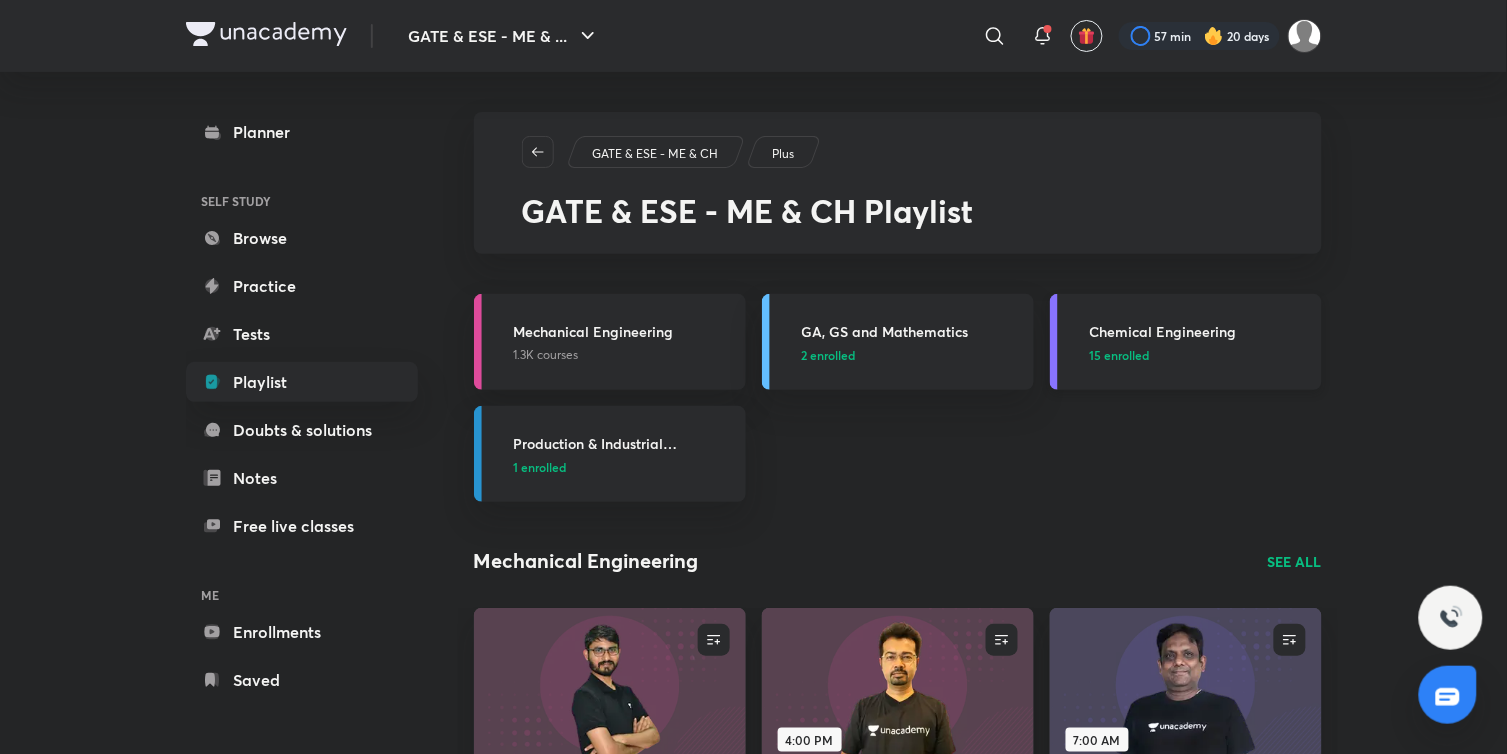click on "15 enrolled" at bounding box center [1120, 355] 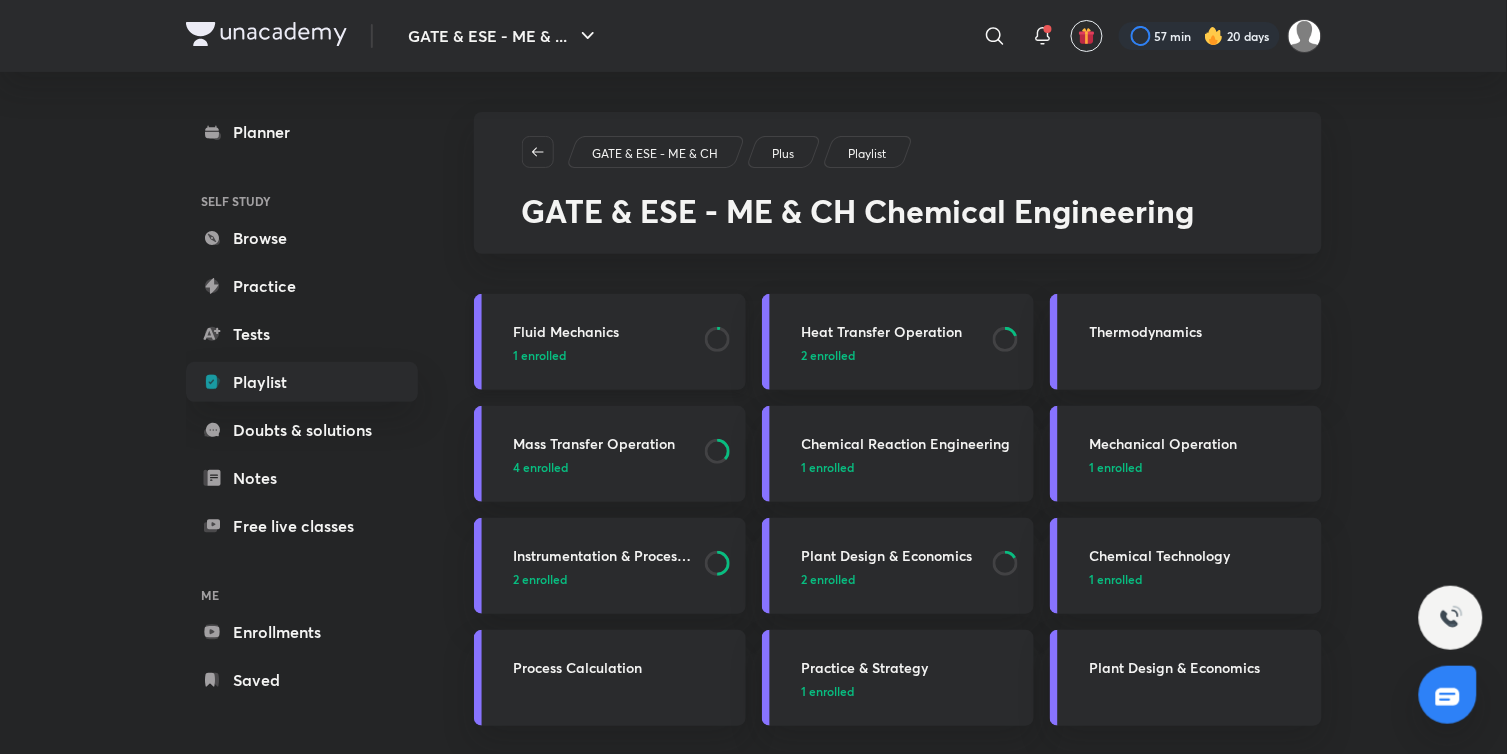 click on "1 enrolled" at bounding box center (540, 355) 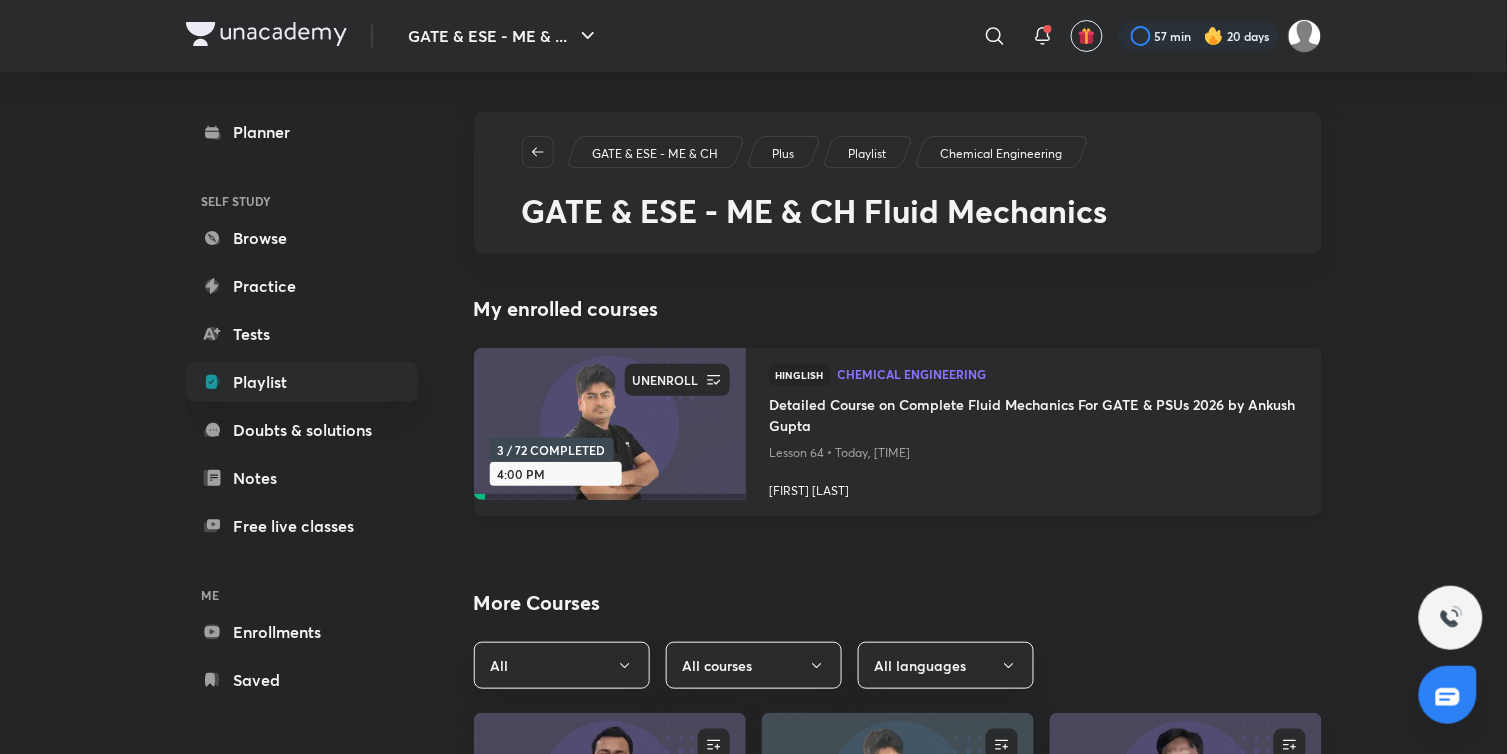 click on "UNENROLL" at bounding box center (666, 380) 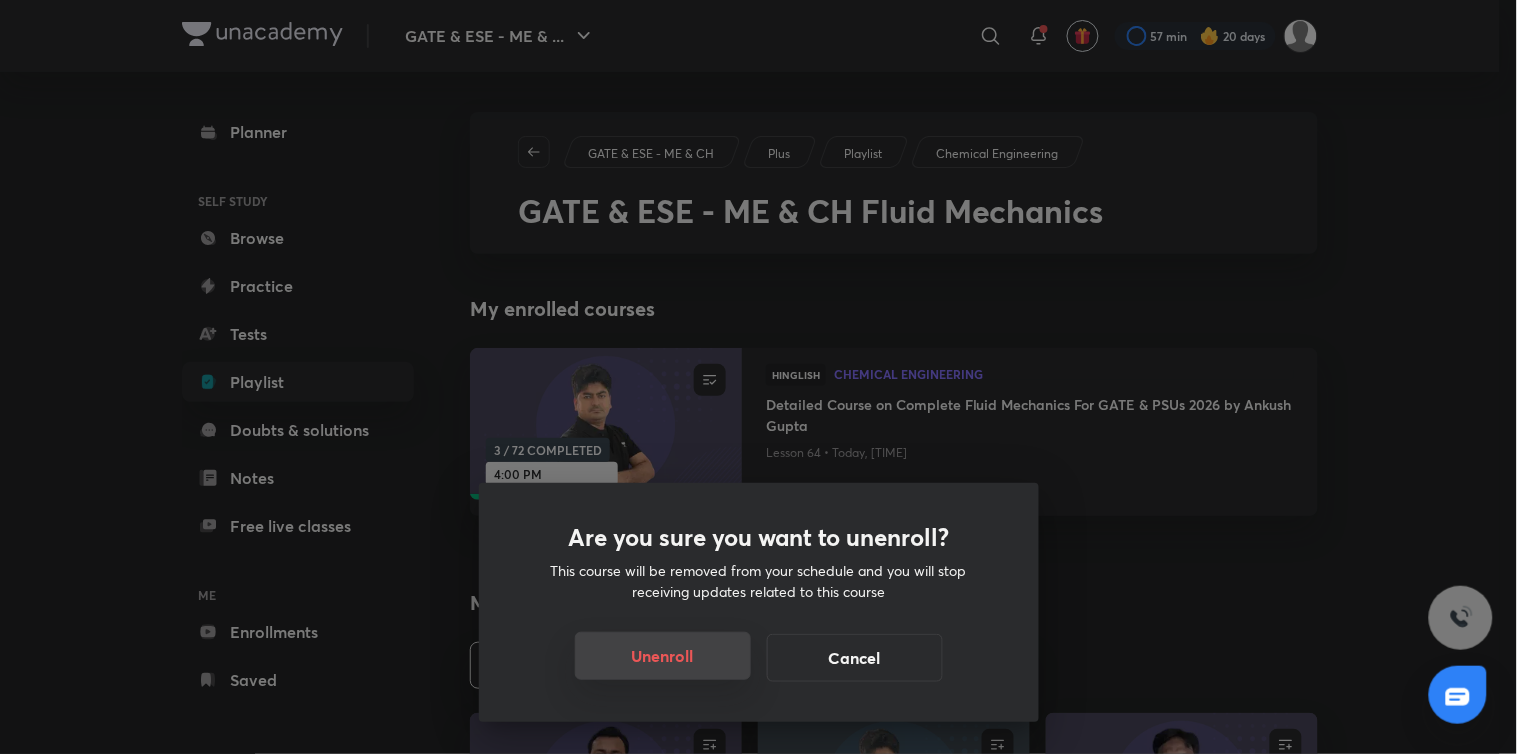 click on "Unenroll" at bounding box center [663, 656] 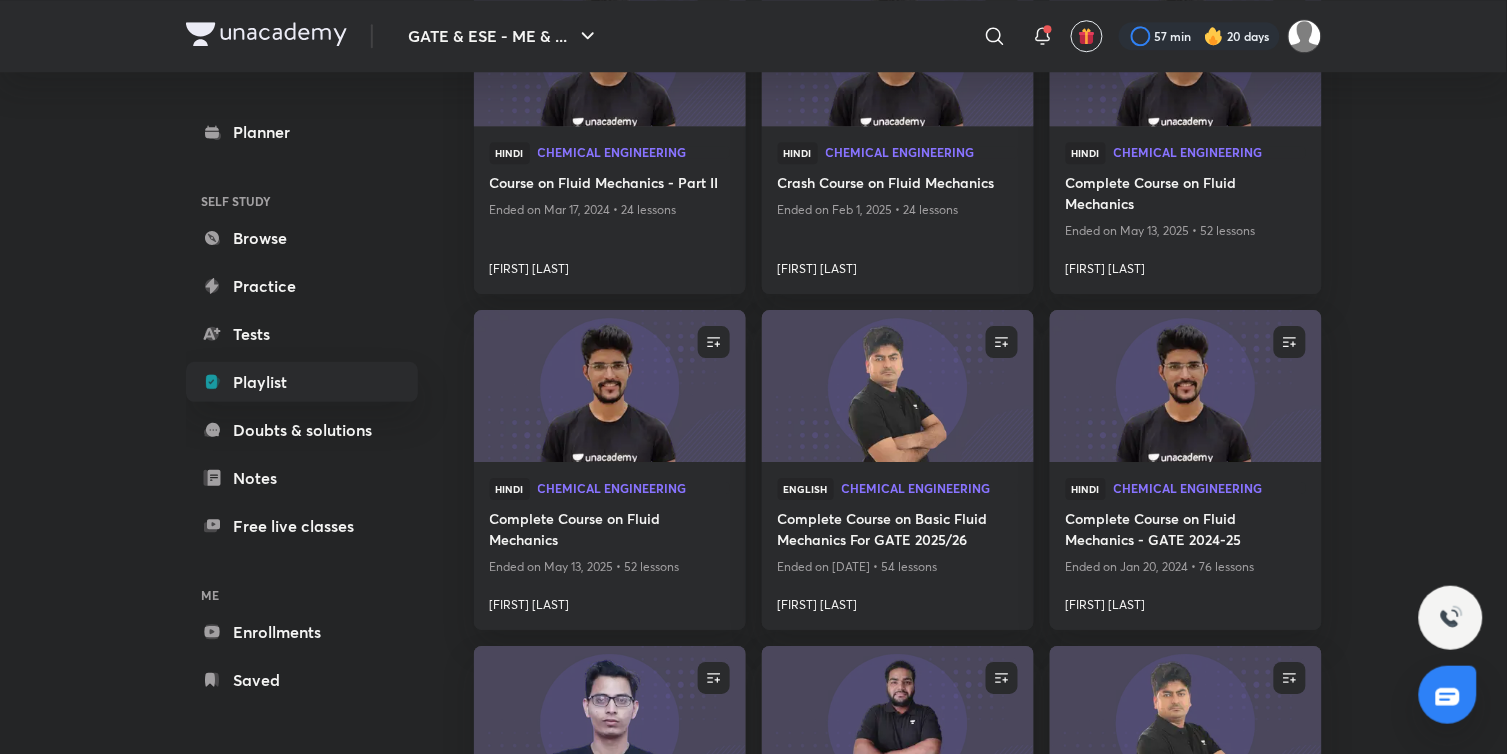 scroll, scrollTop: 1444, scrollLeft: 0, axis: vertical 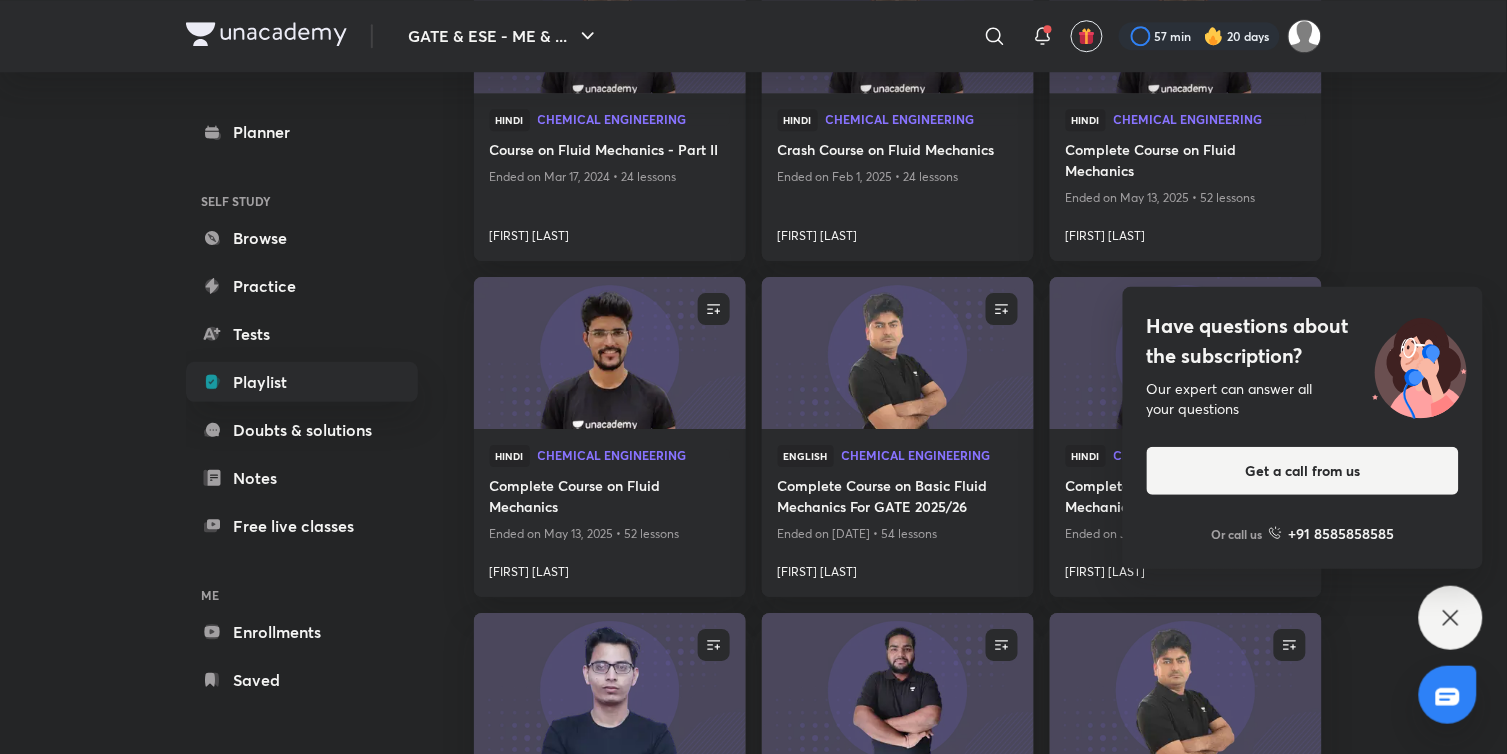 click 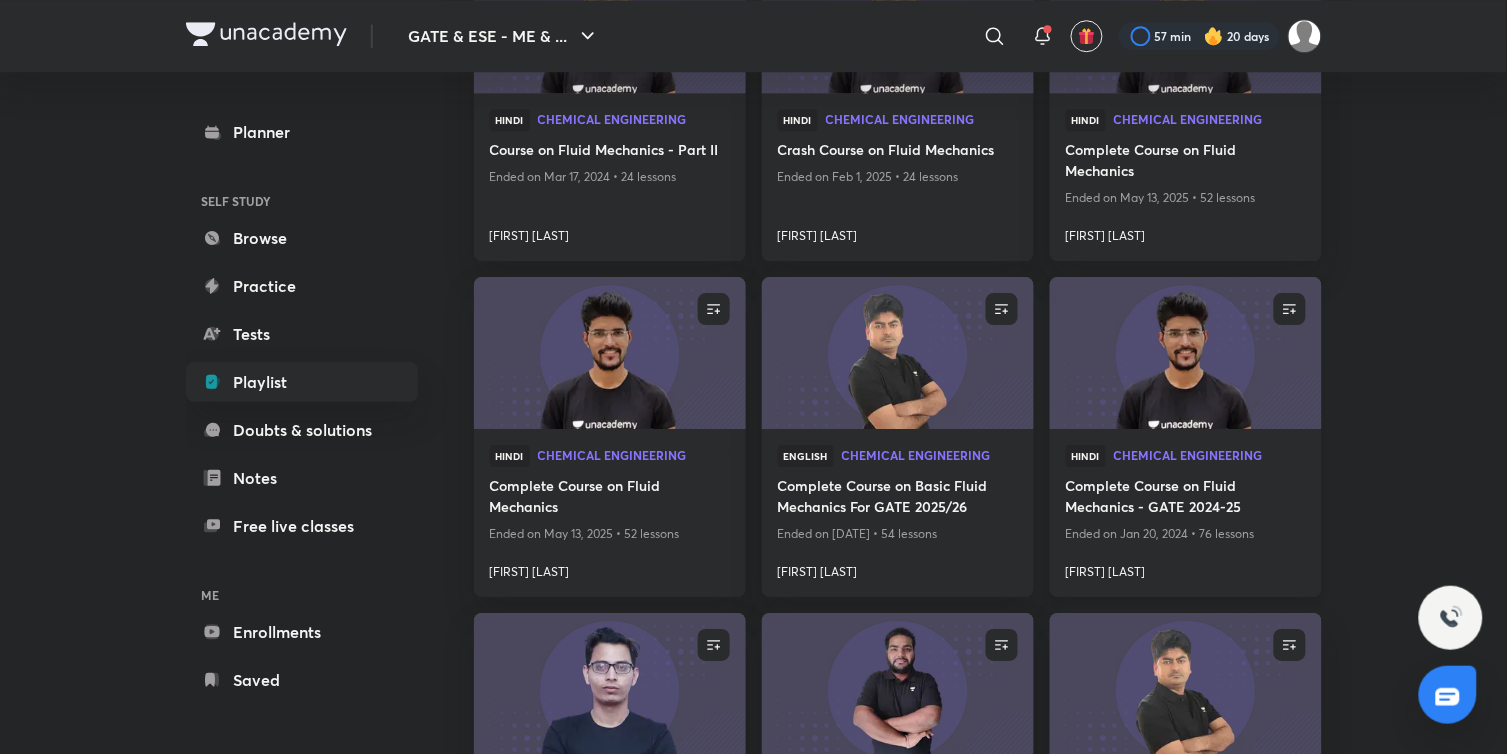click at bounding box center [1185, 353] 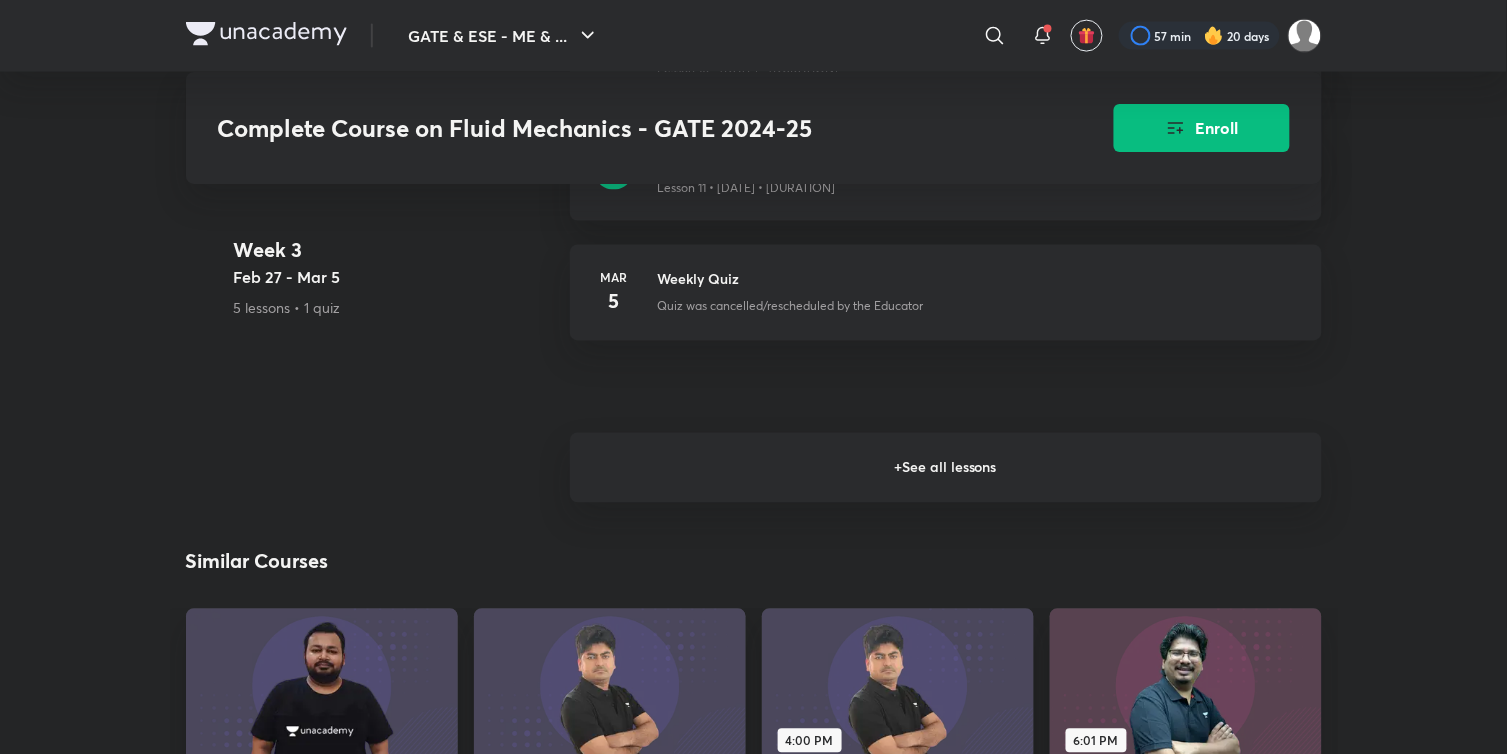 scroll, scrollTop: 2686, scrollLeft: 0, axis: vertical 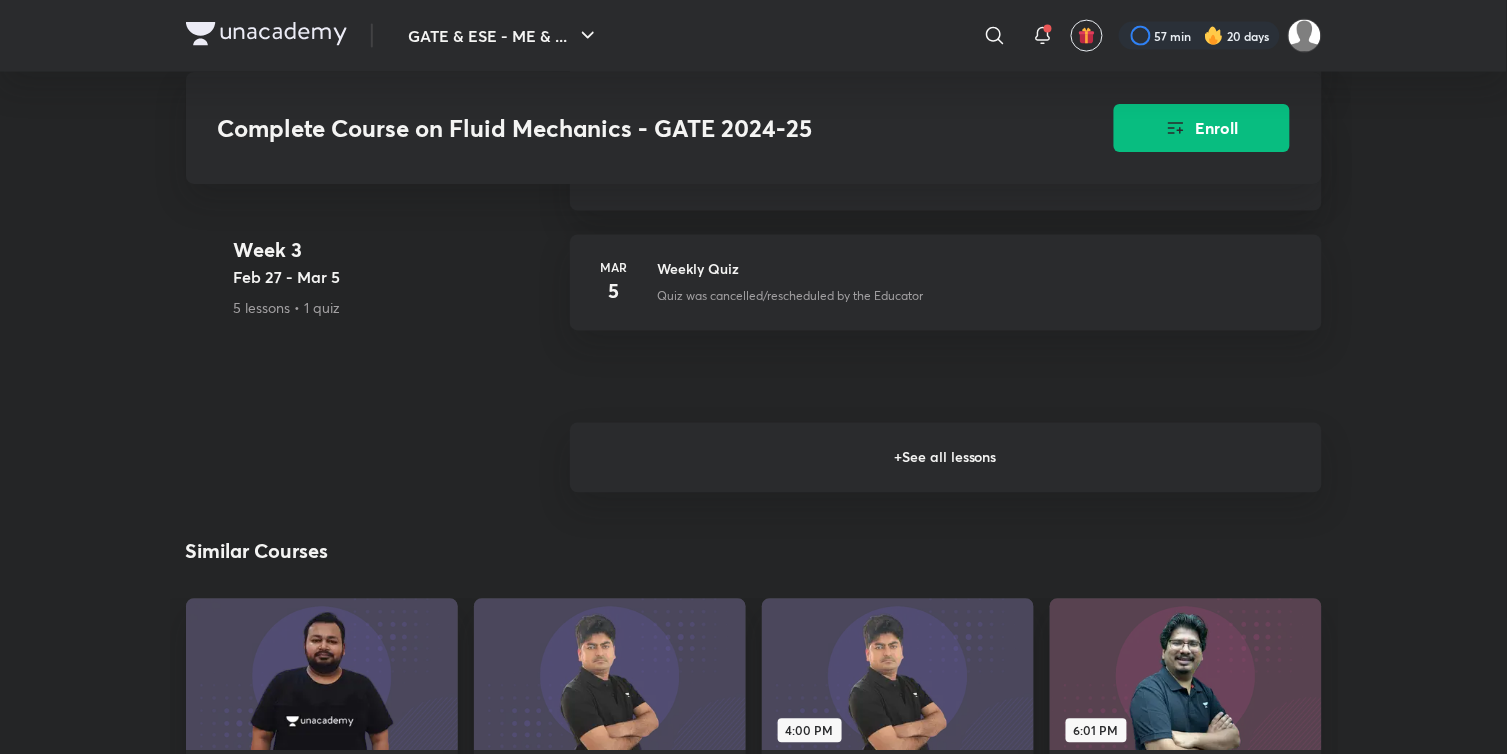 click on "+  See all lessons" at bounding box center (946, 458) 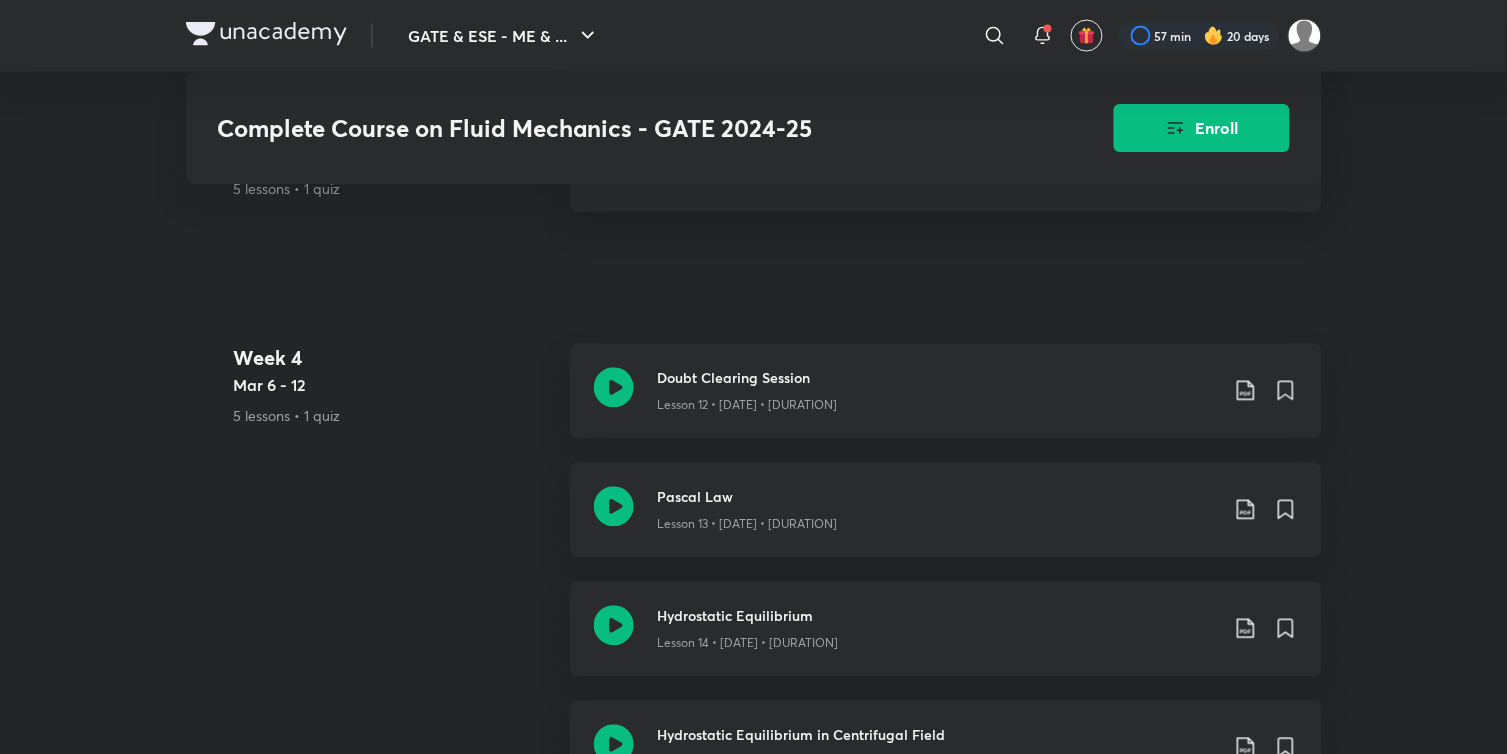 scroll, scrollTop: 3242, scrollLeft: 0, axis: vertical 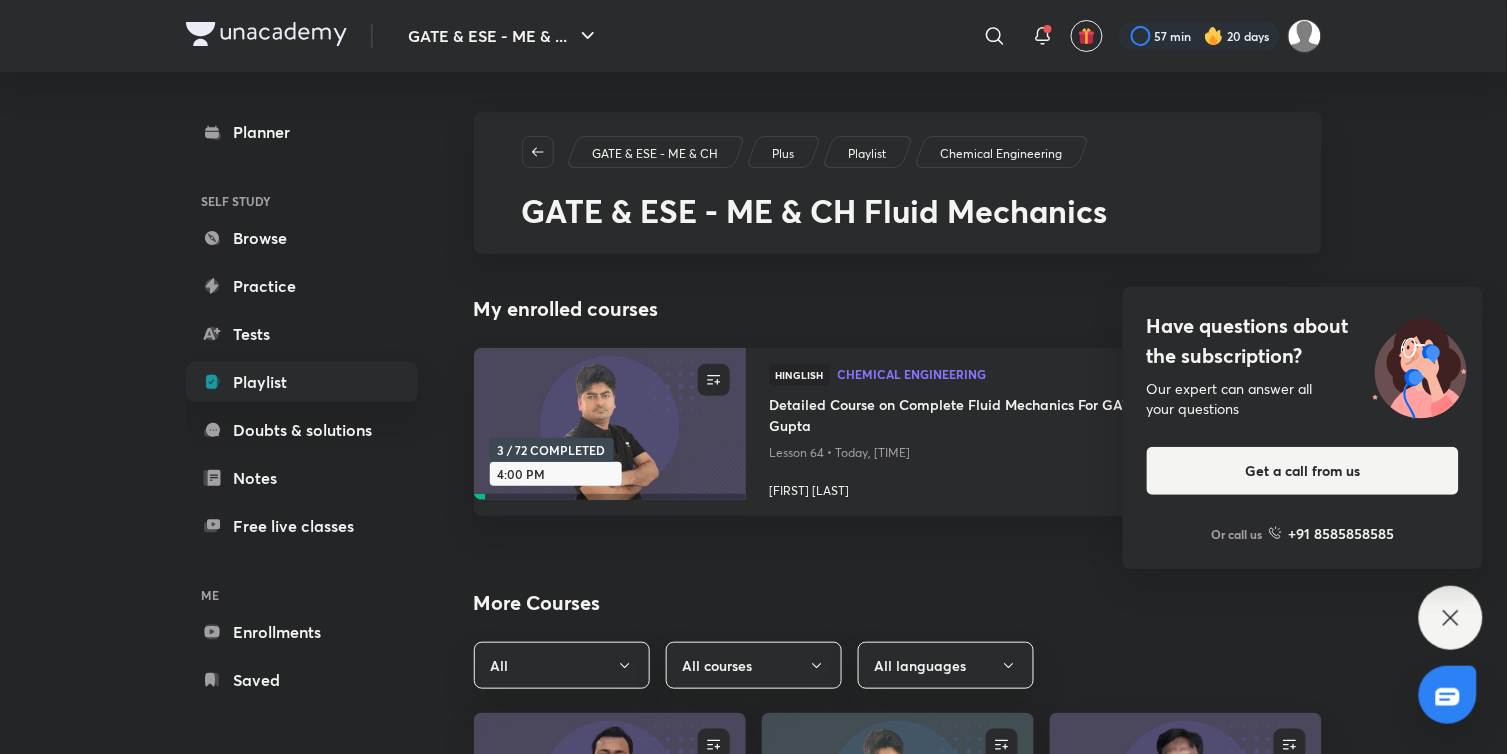 click 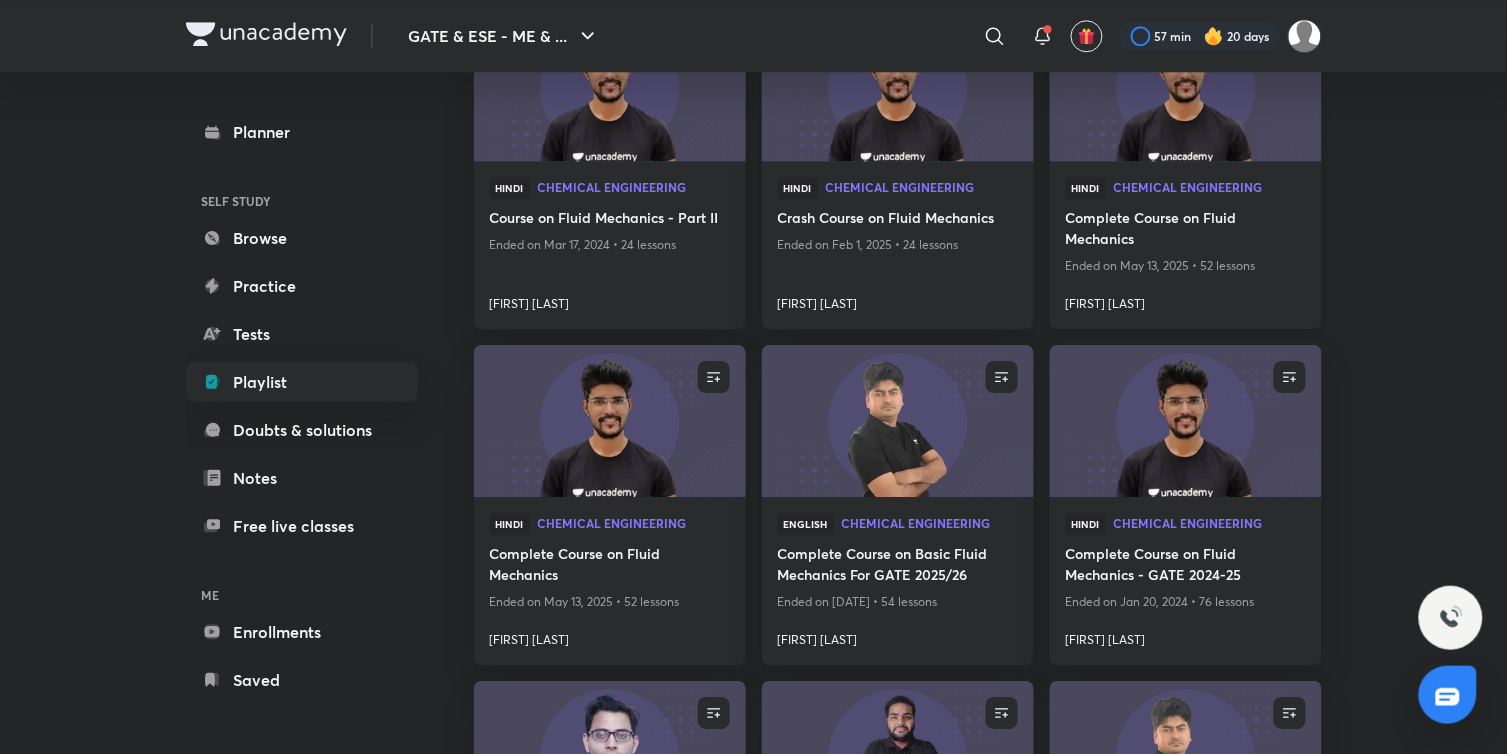 scroll, scrollTop: 1444, scrollLeft: 0, axis: vertical 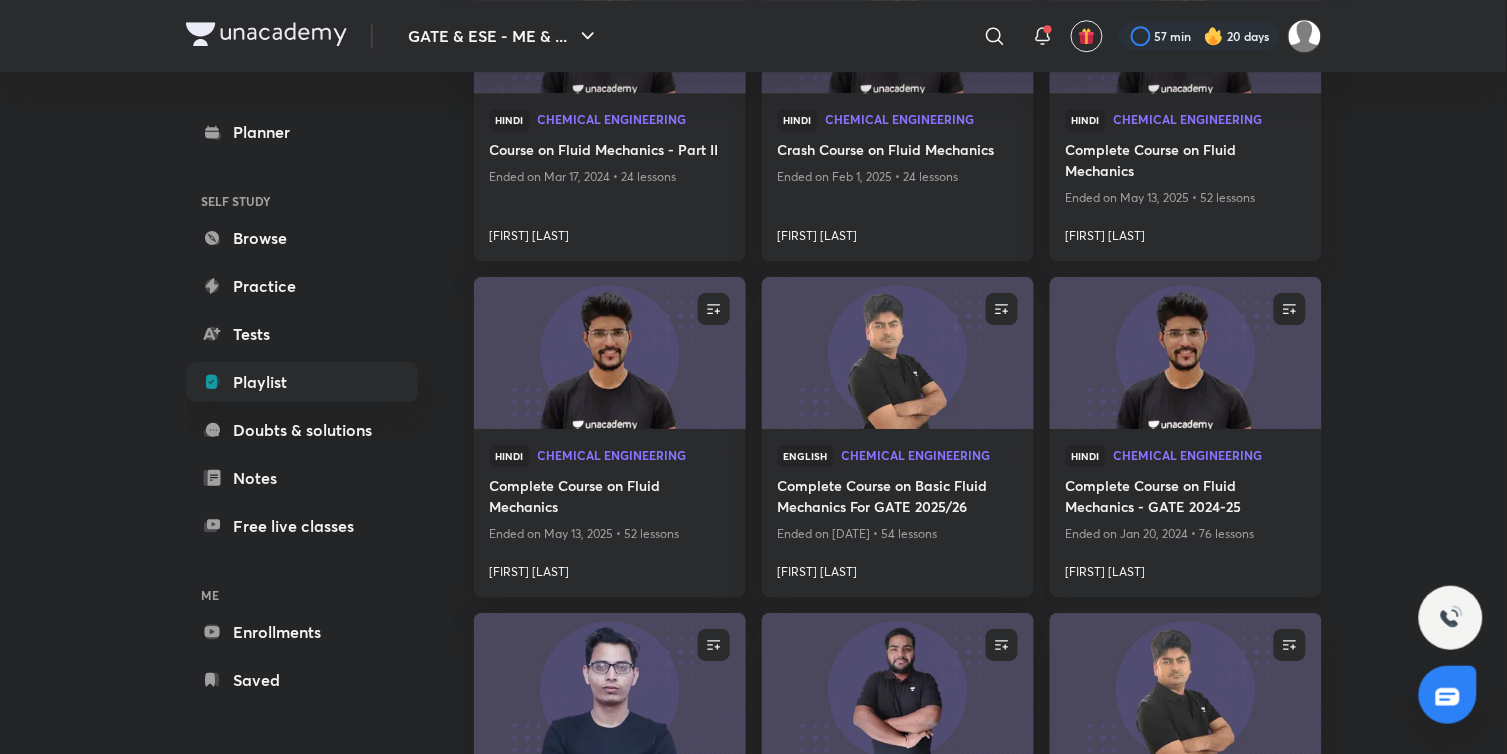 click at bounding box center (1185, 353) 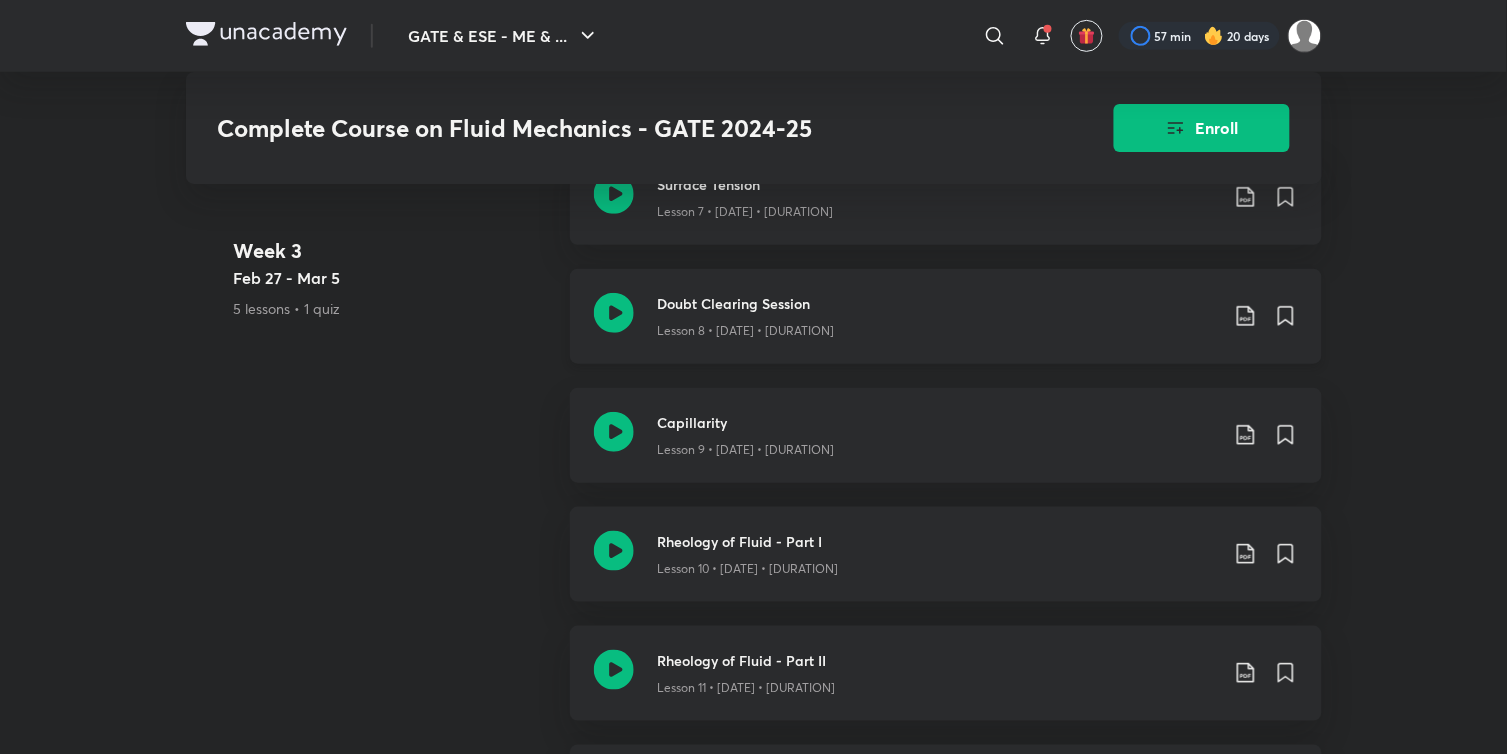 scroll, scrollTop: 2444, scrollLeft: 0, axis: vertical 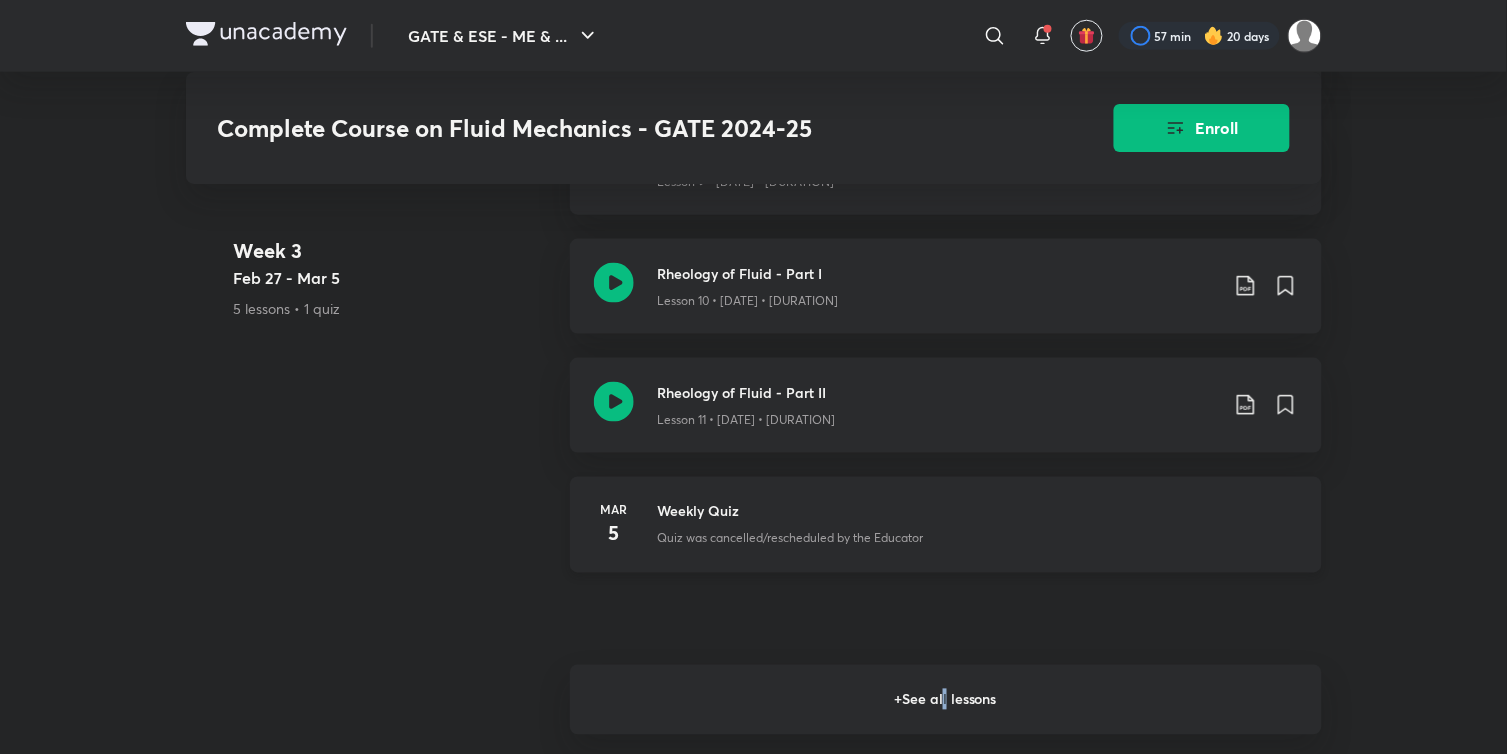 drag, startPoint x: 944, startPoint y: 718, endPoint x: 1000, endPoint y: 494, distance: 230.89392 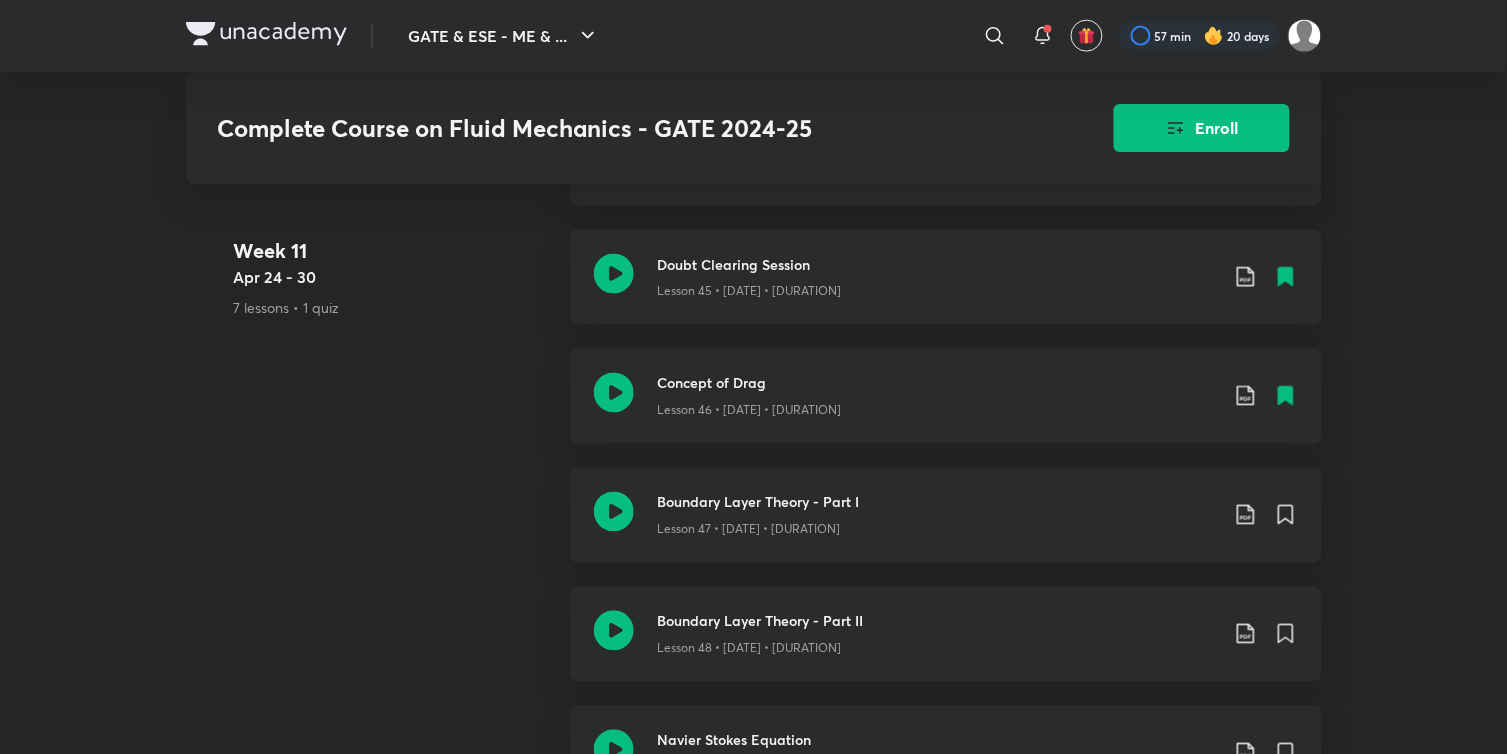 scroll, scrollTop: 8444, scrollLeft: 0, axis: vertical 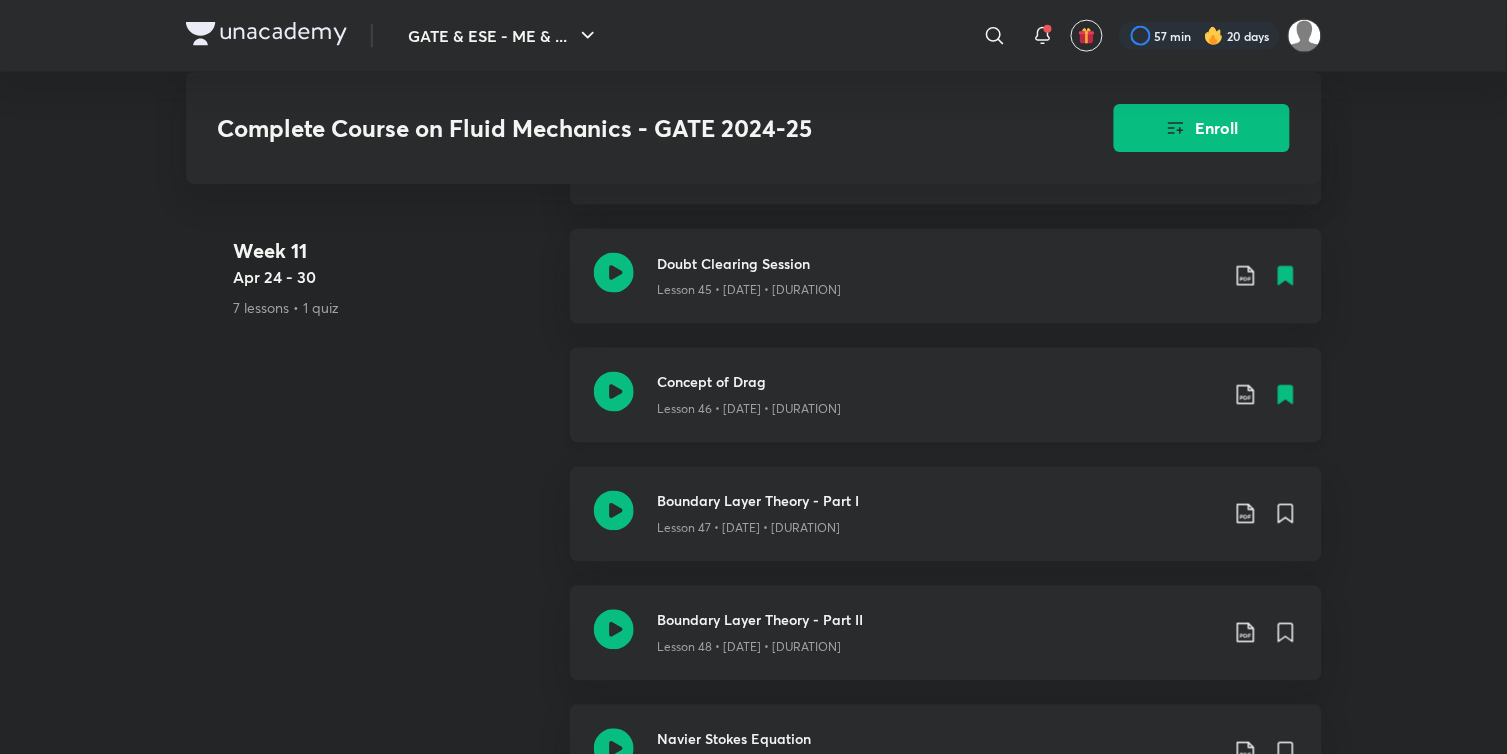 click 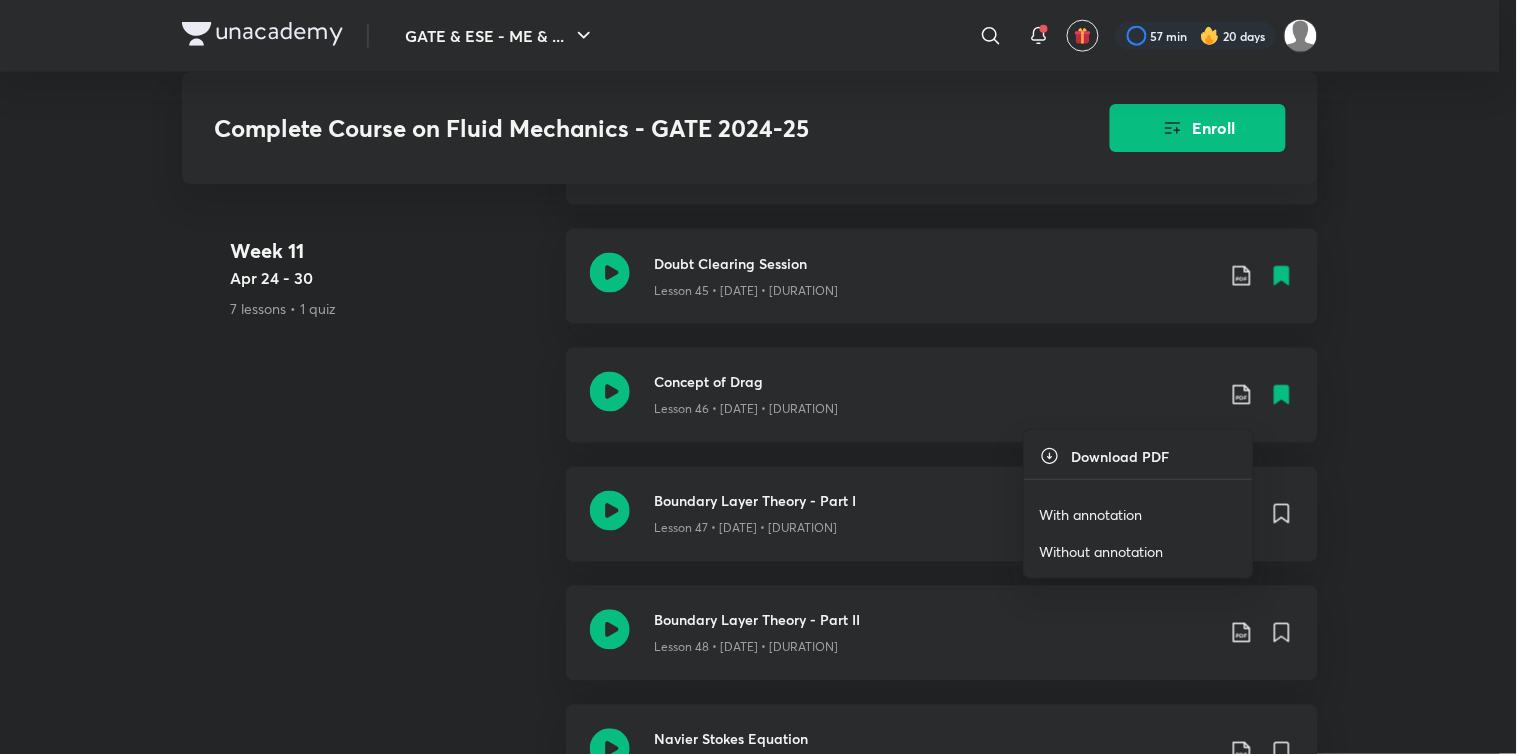 click on "With annotation" at bounding box center (1091, 514) 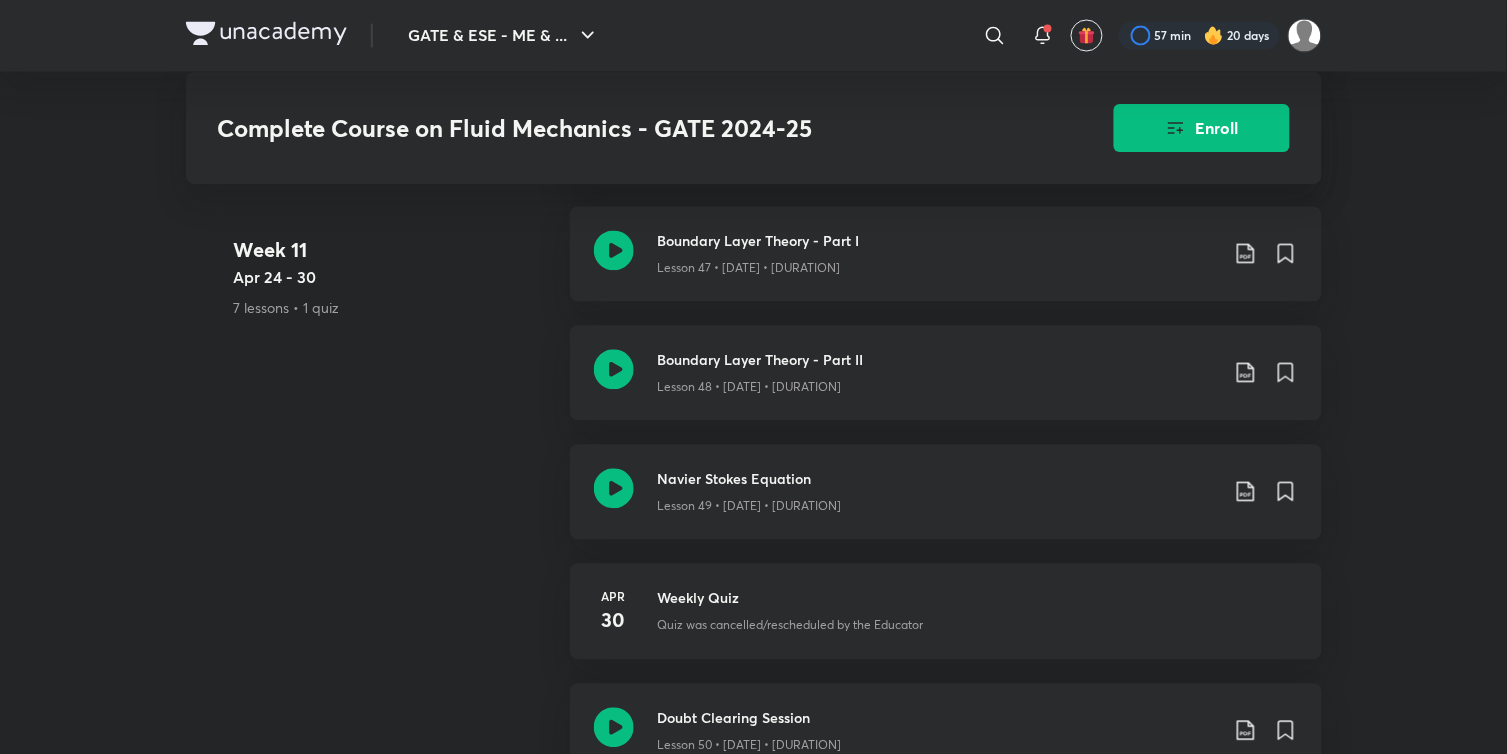 scroll, scrollTop: 8666, scrollLeft: 0, axis: vertical 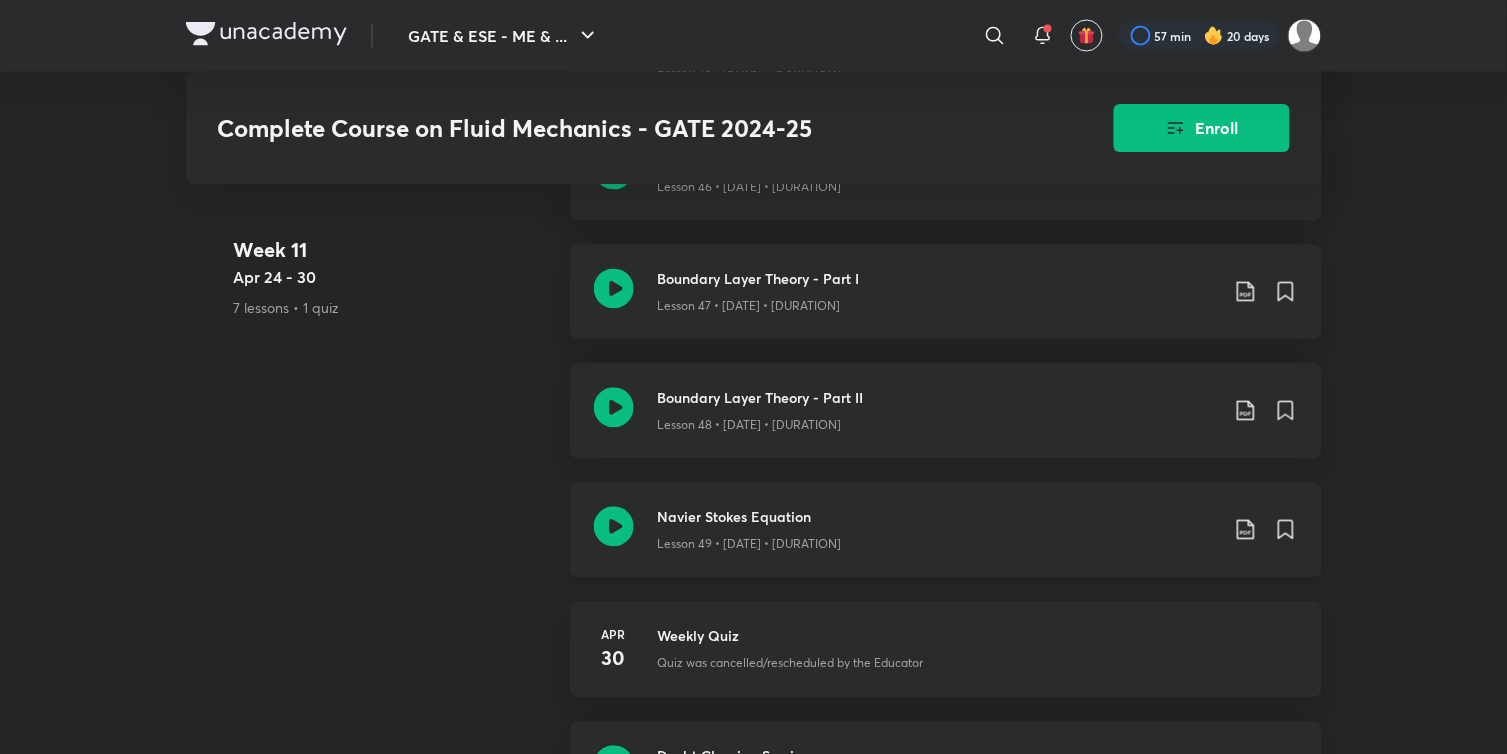 click 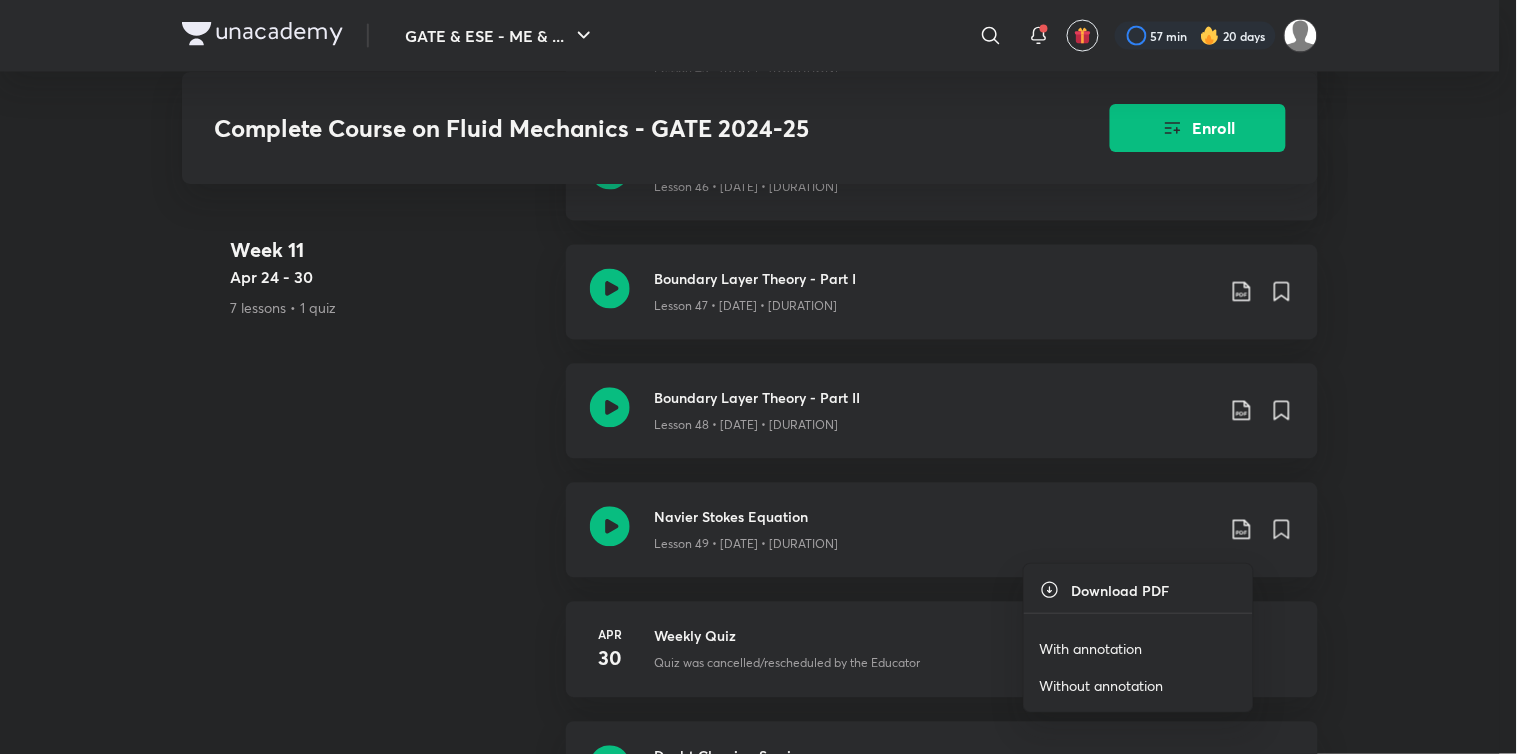 click on "With annotation" at bounding box center (1091, 648) 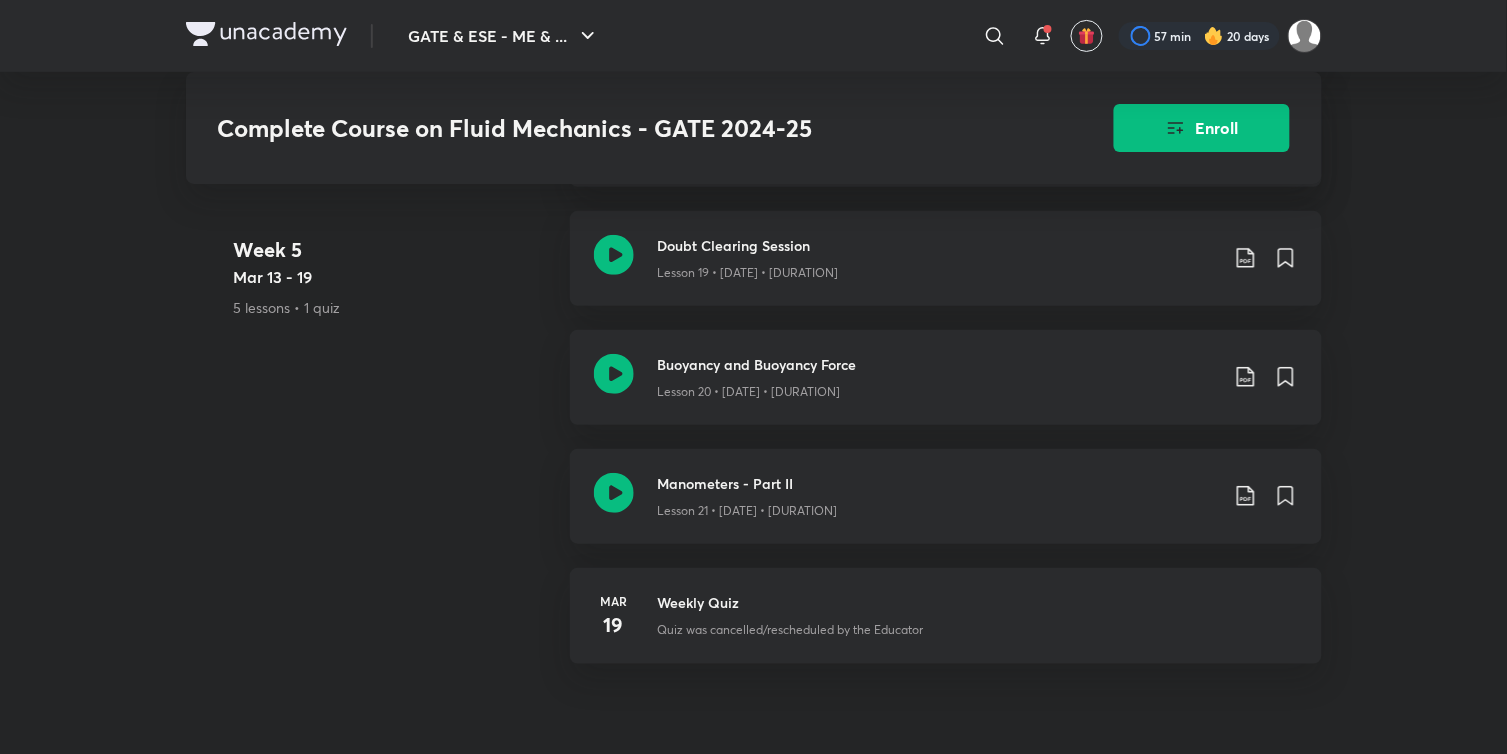 scroll, scrollTop: 3888, scrollLeft: 0, axis: vertical 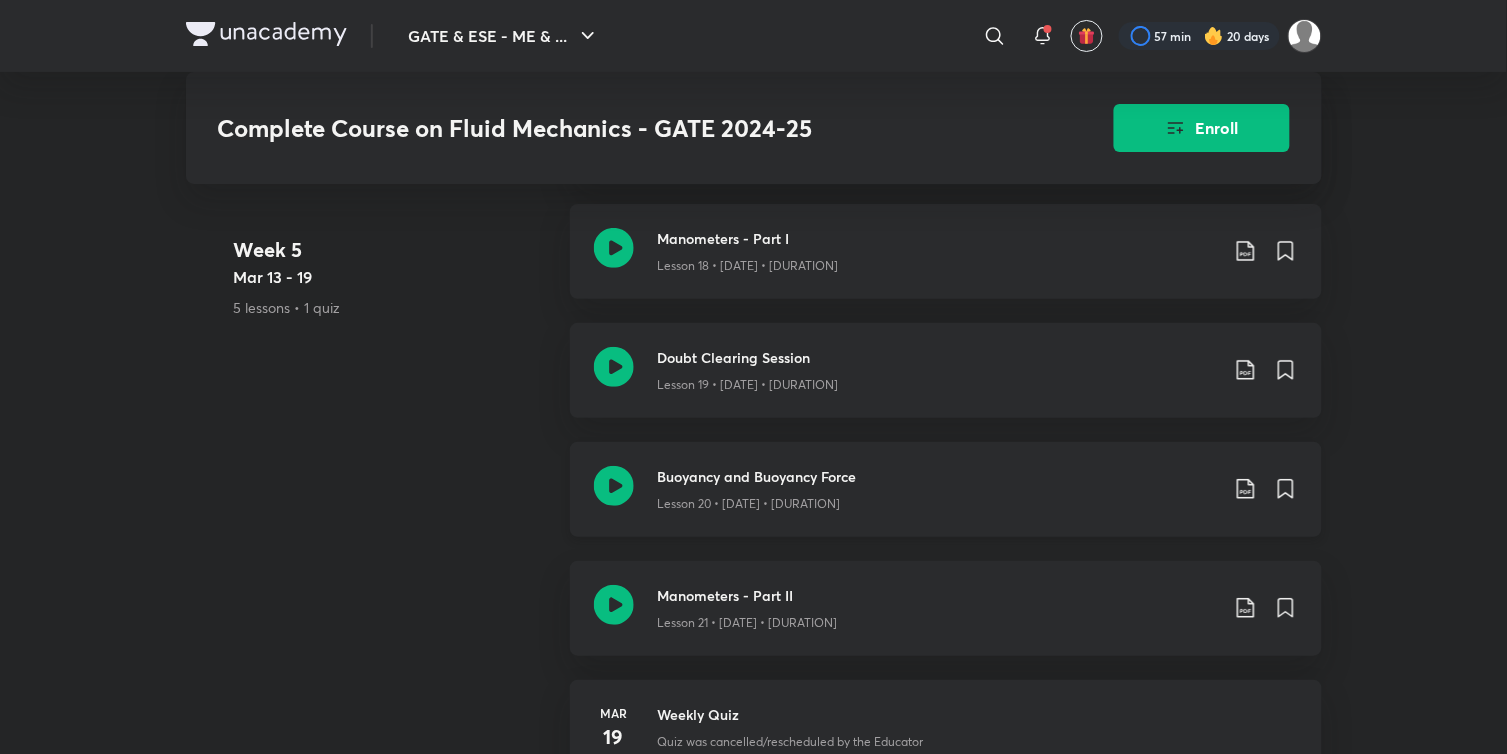 click 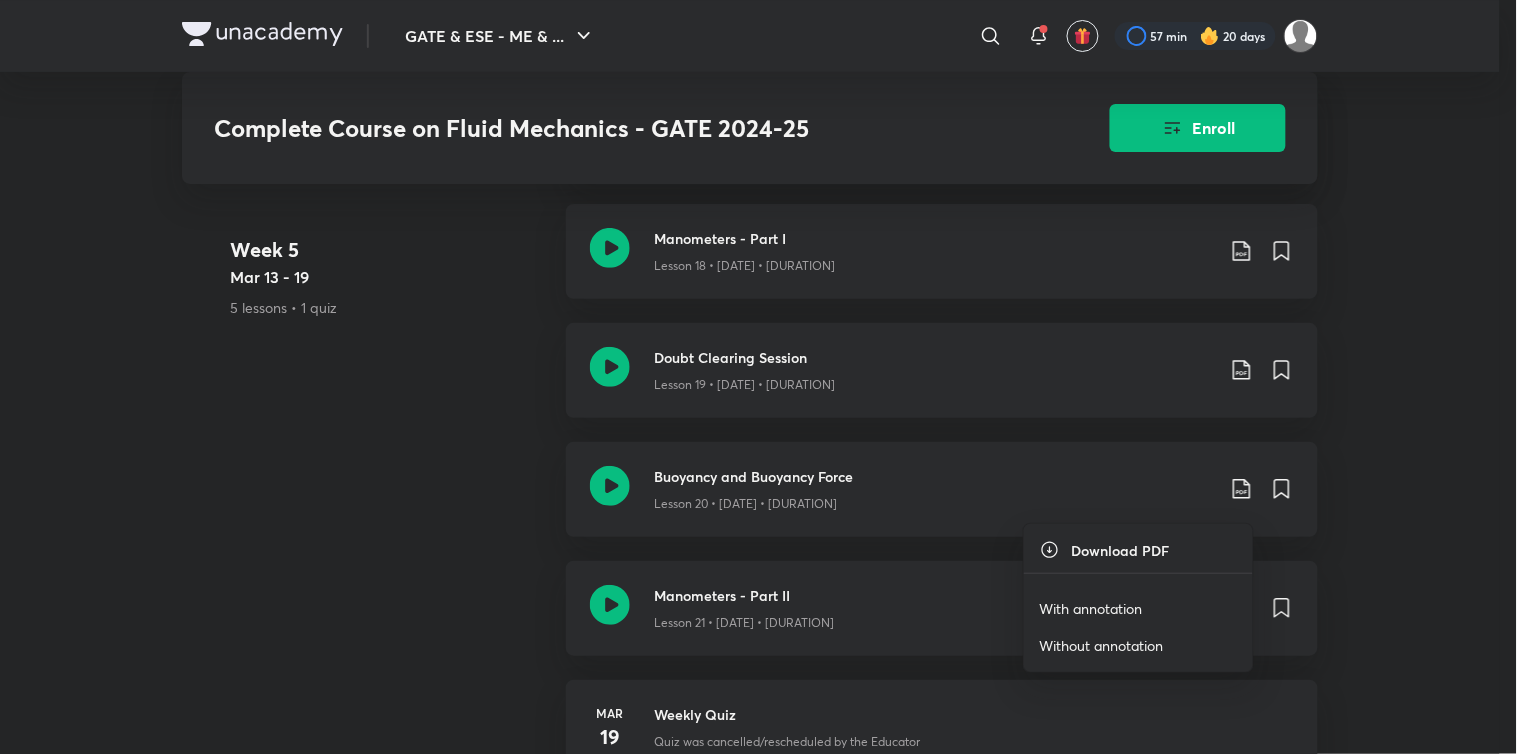 click on "With annotation" at bounding box center [1091, 608] 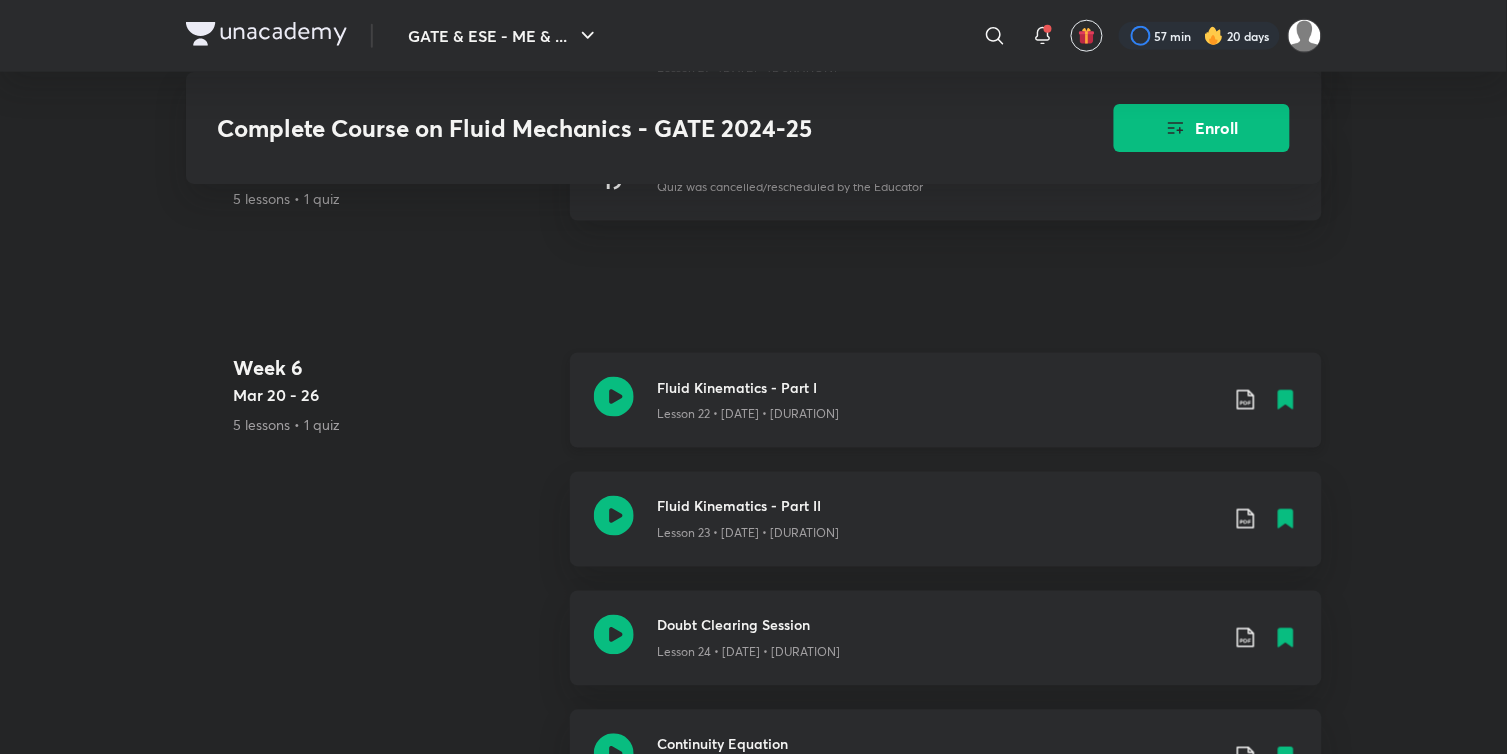 scroll, scrollTop: 4444, scrollLeft: 0, axis: vertical 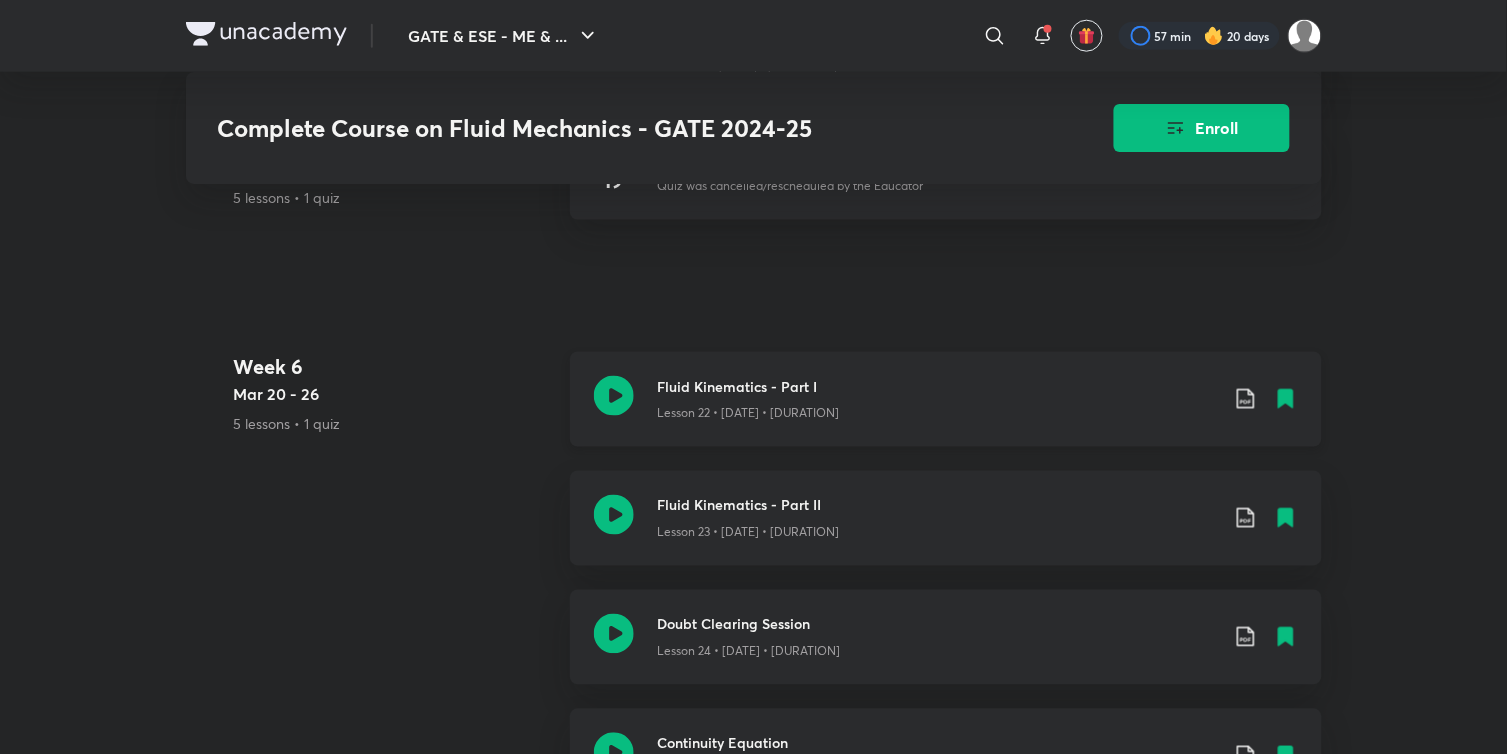 click 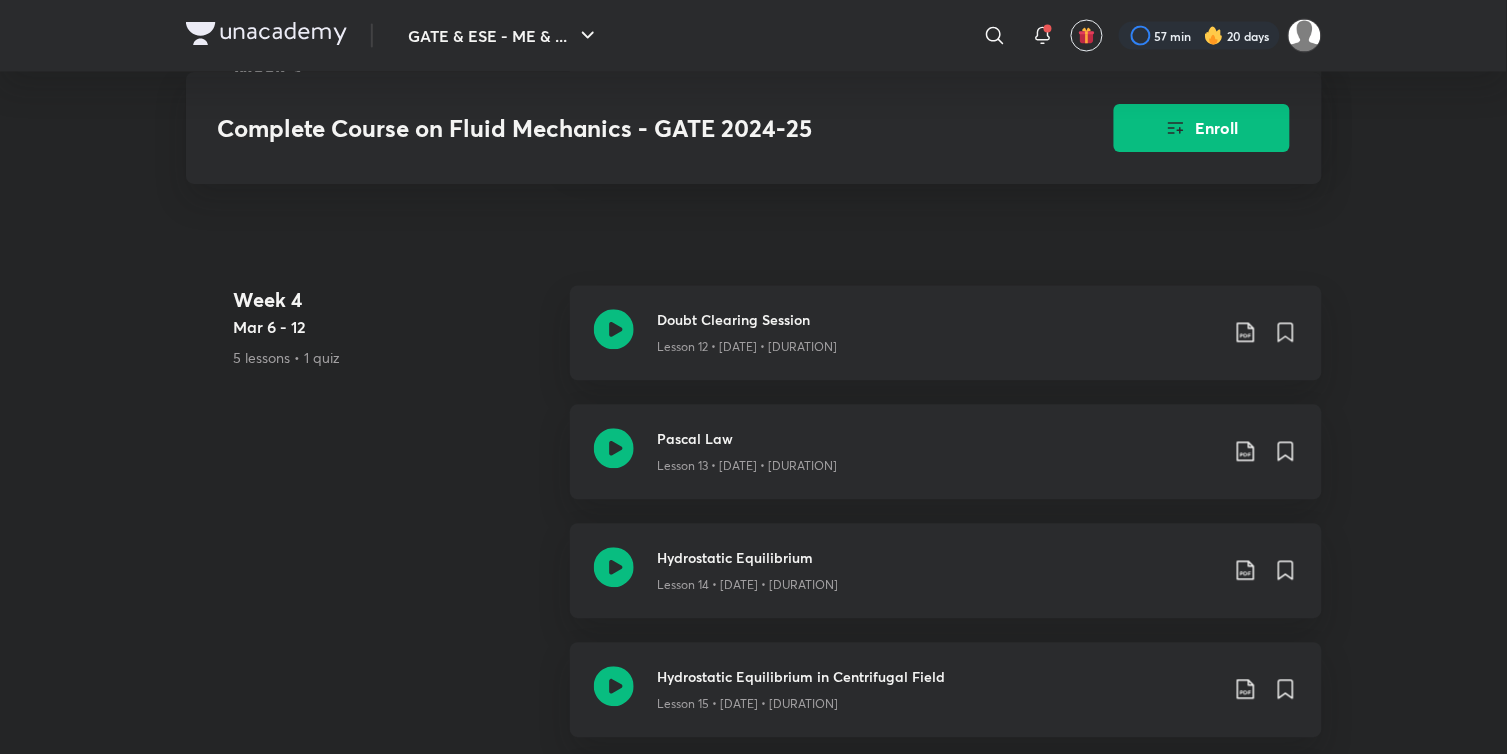 scroll, scrollTop: 2888, scrollLeft: 0, axis: vertical 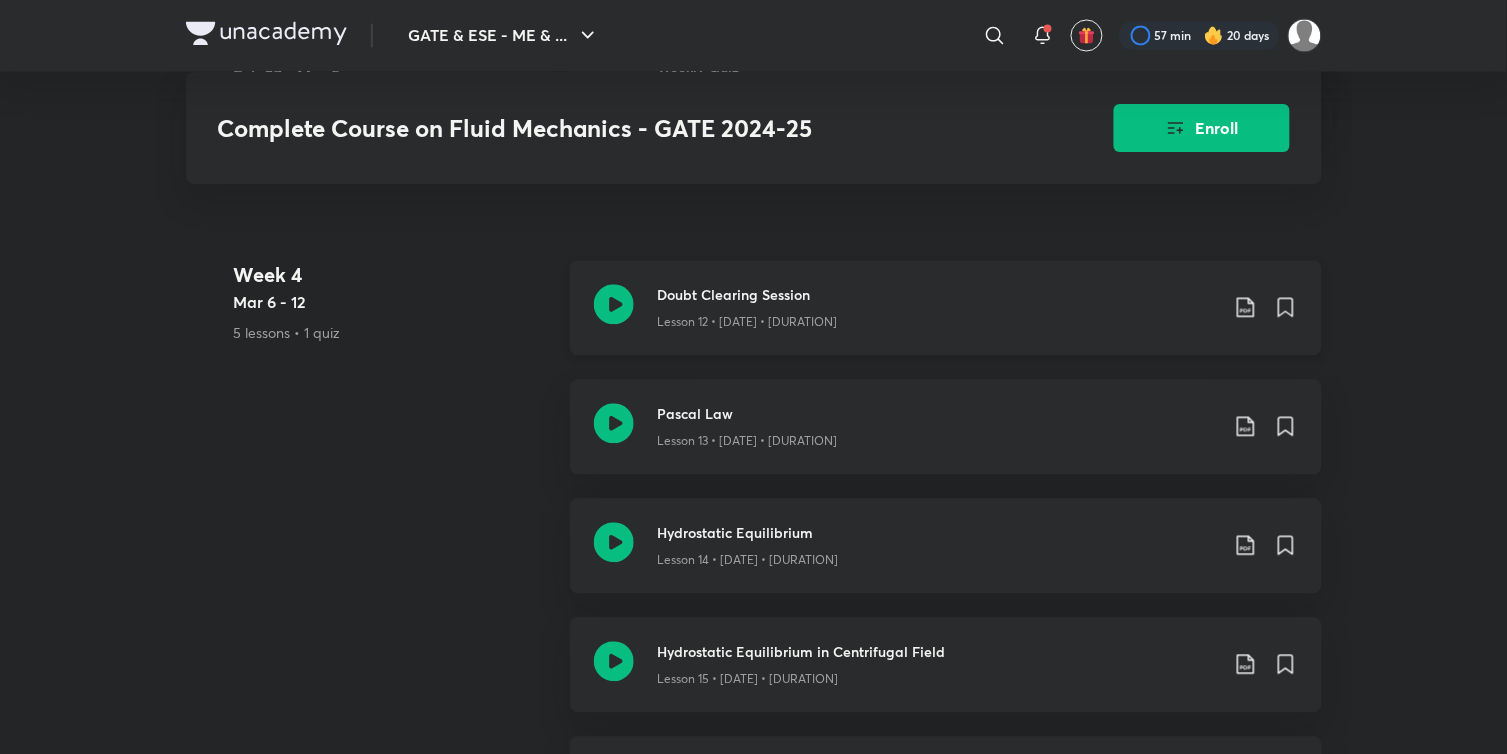 click 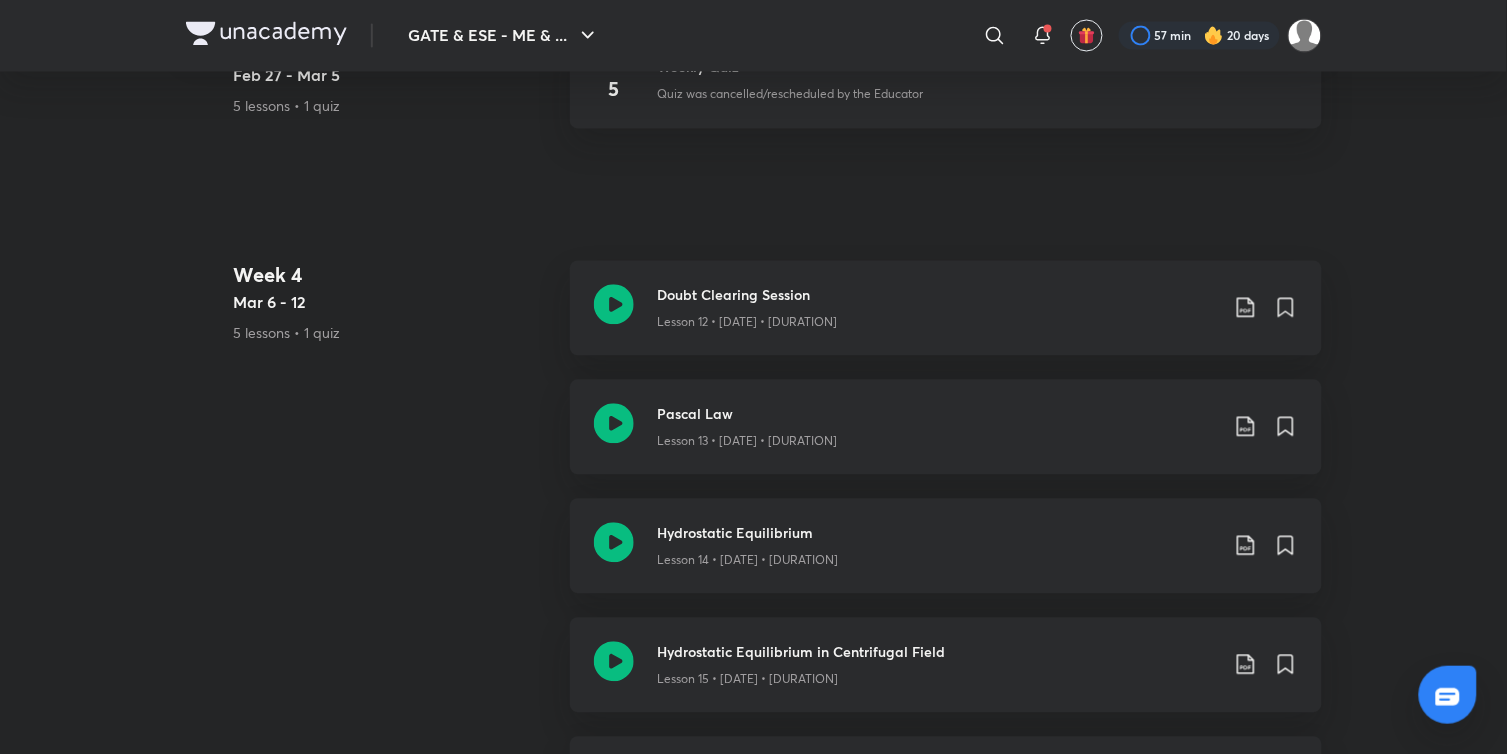 scroll, scrollTop: 0, scrollLeft: 0, axis: both 